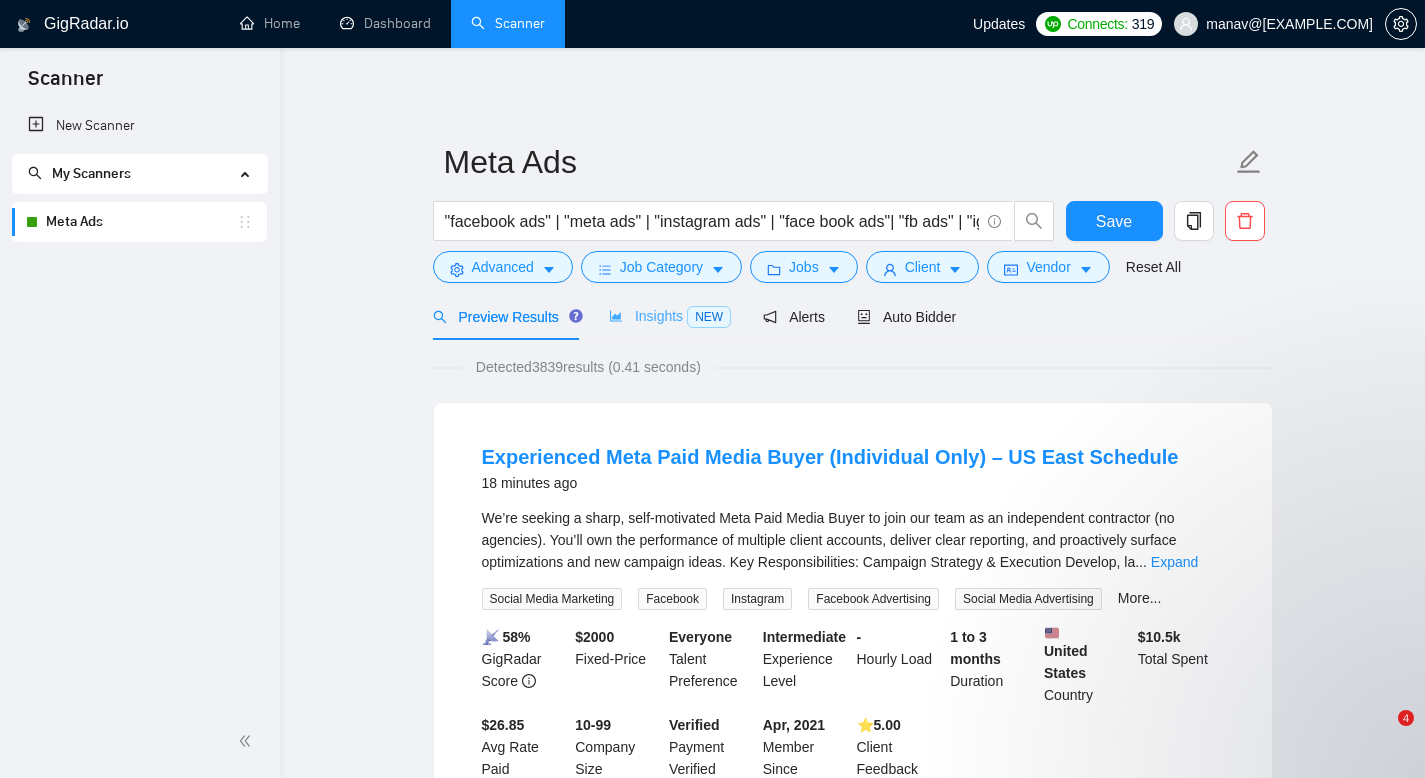 scroll, scrollTop: 0, scrollLeft: 0, axis: both 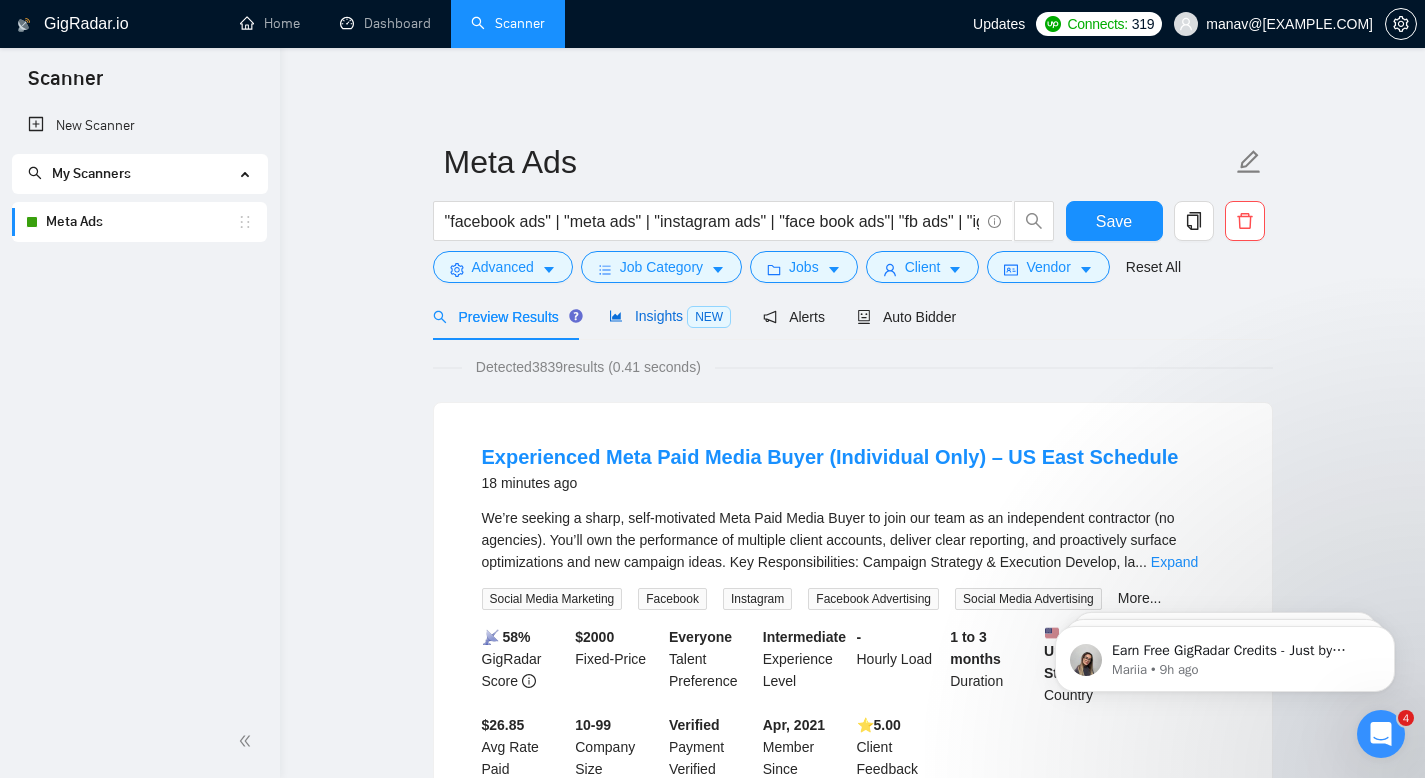 click on "Insights NEW" at bounding box center (670, 316) 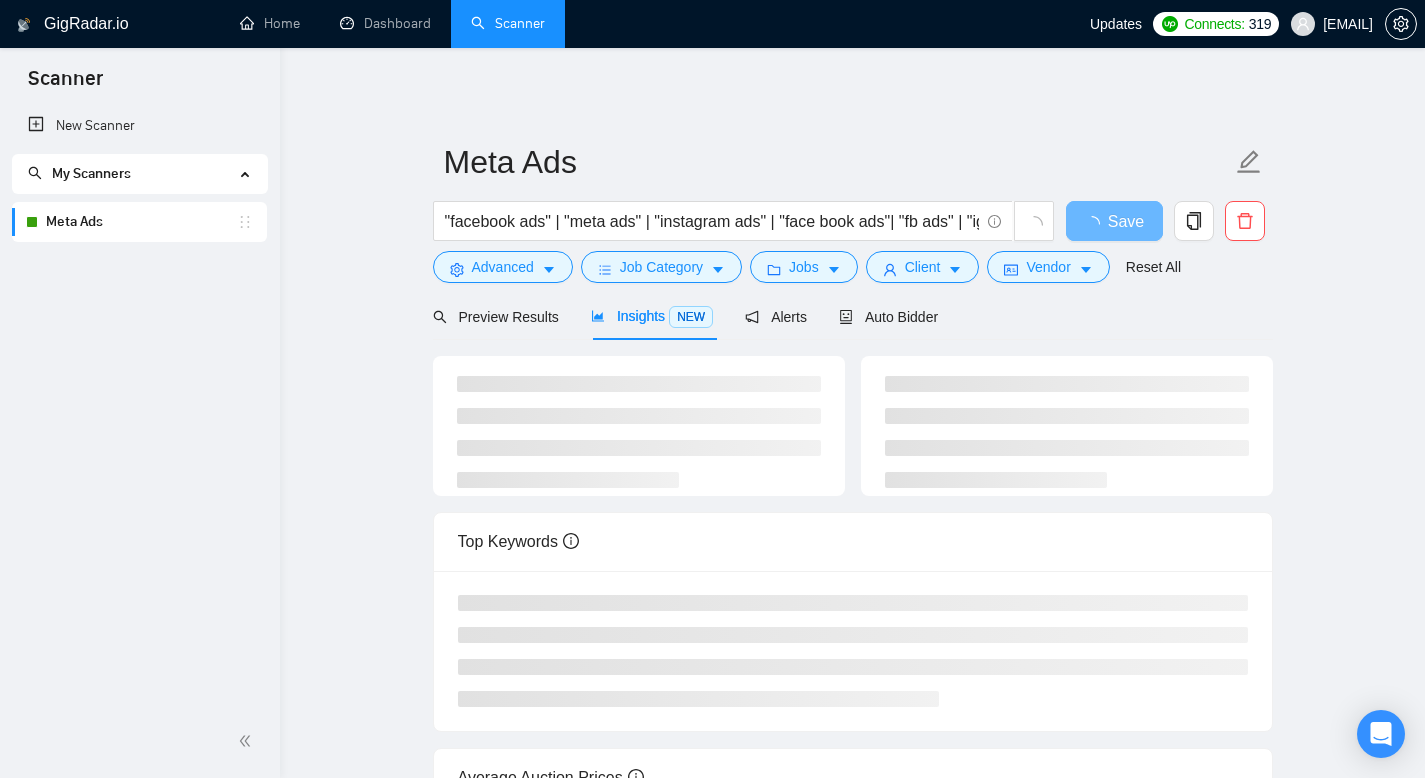 scroll, scrollTop: 0, scrollLeft: 0, axis: both 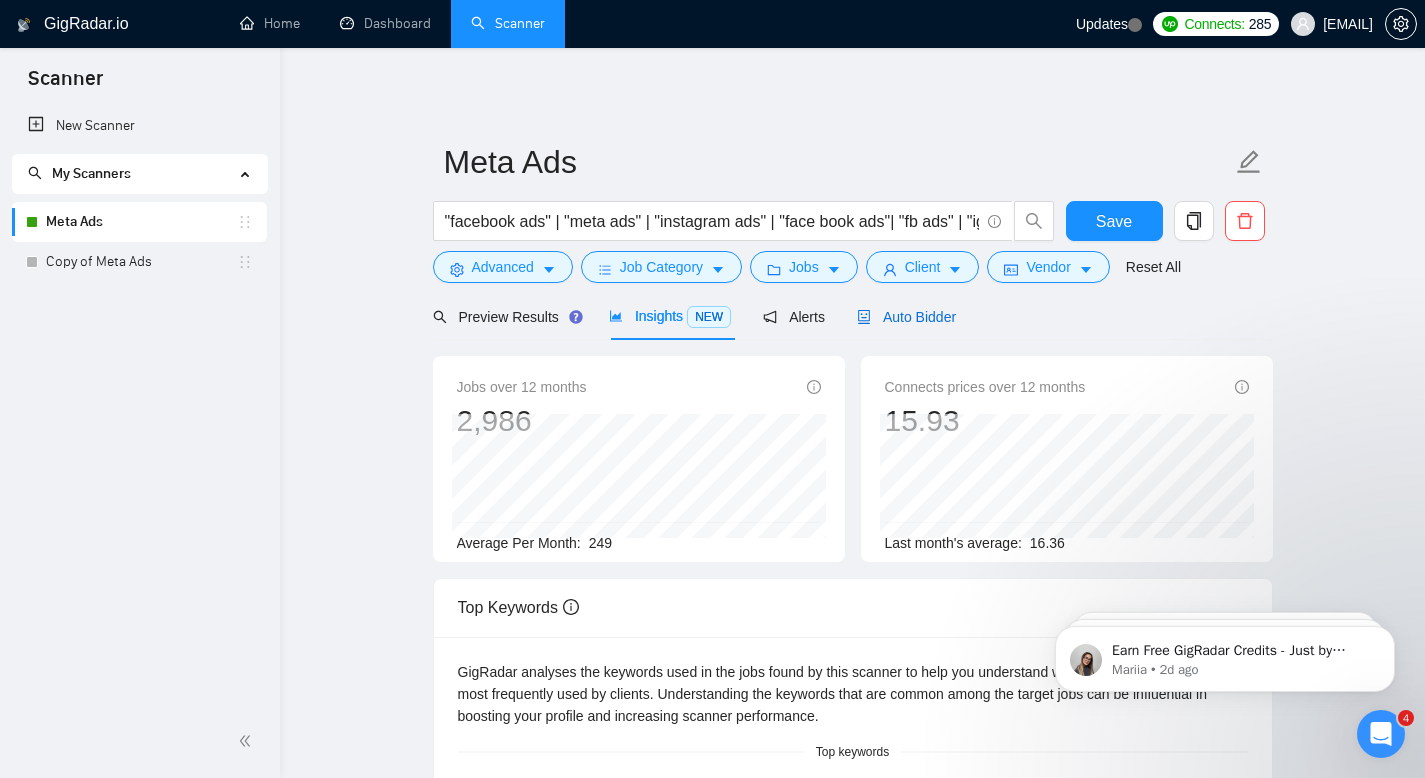 click on "Auto Bidder" at bounding box center (906, 317) 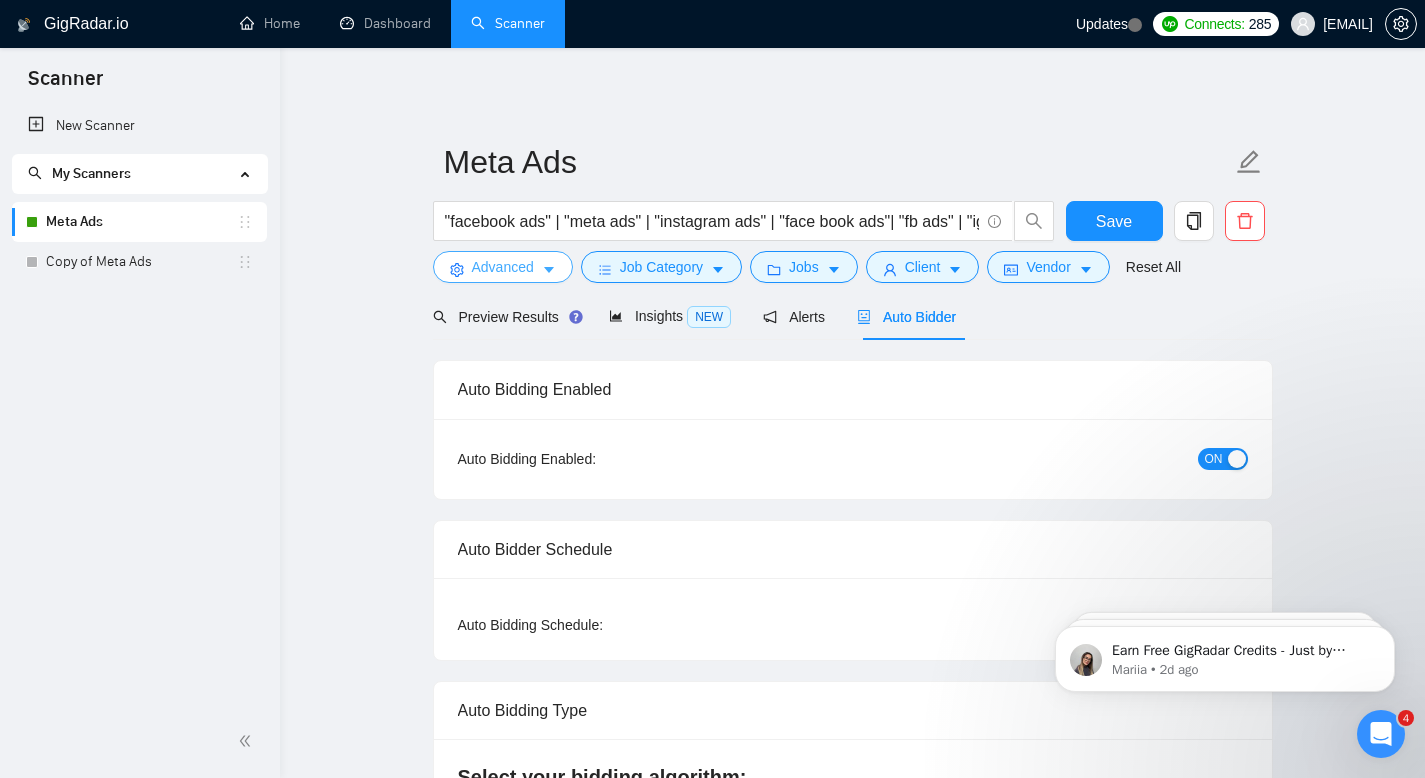 radio on "false" 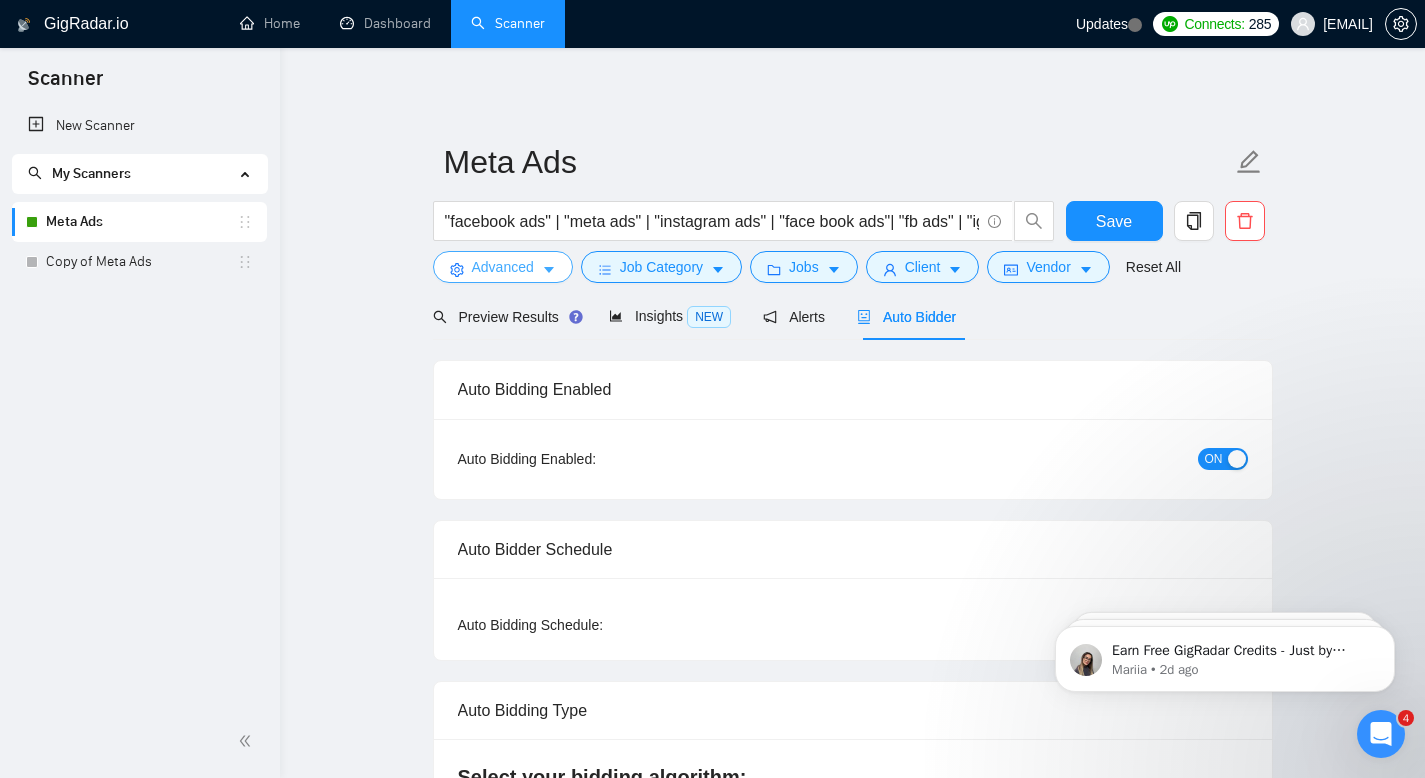 type 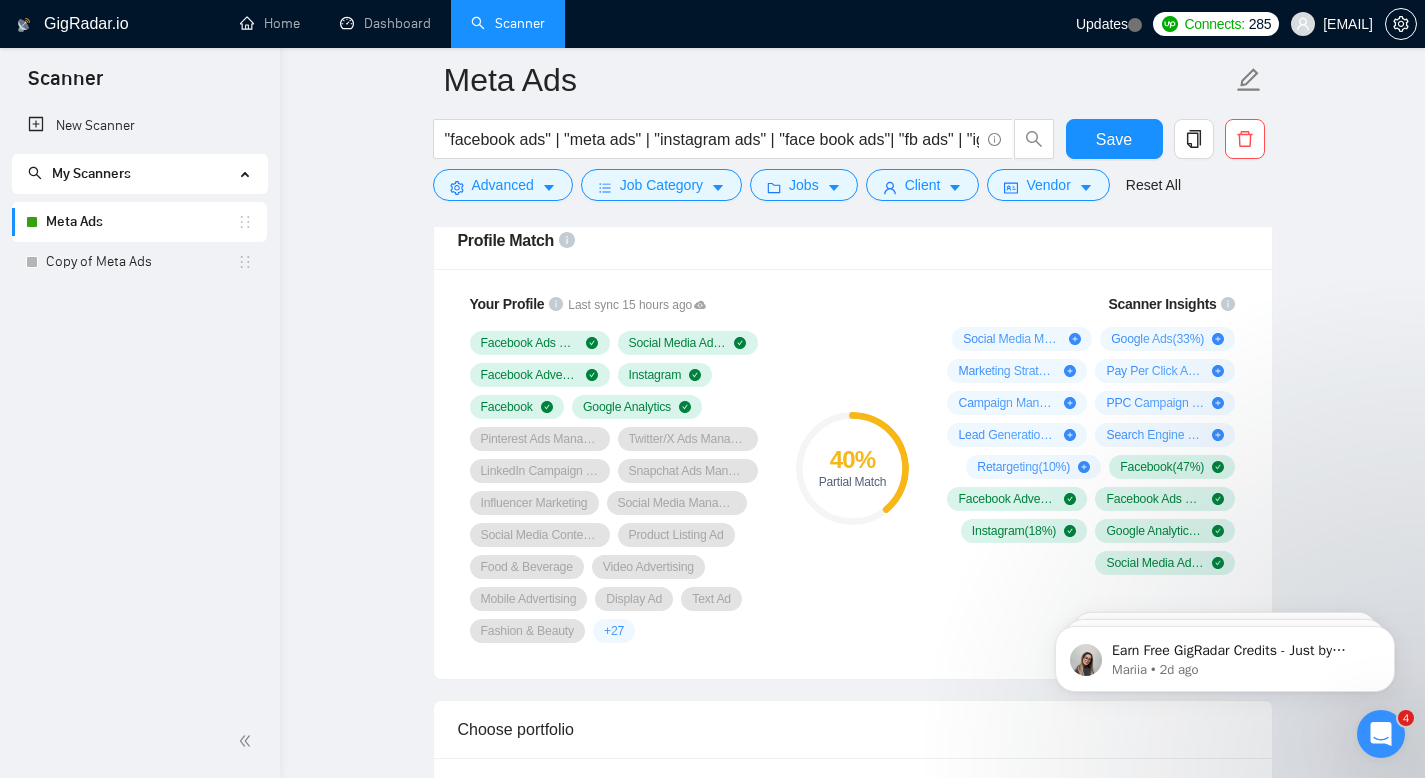 scroll, scrollTop: 1572, scrollLeft: 0, axis: vertical 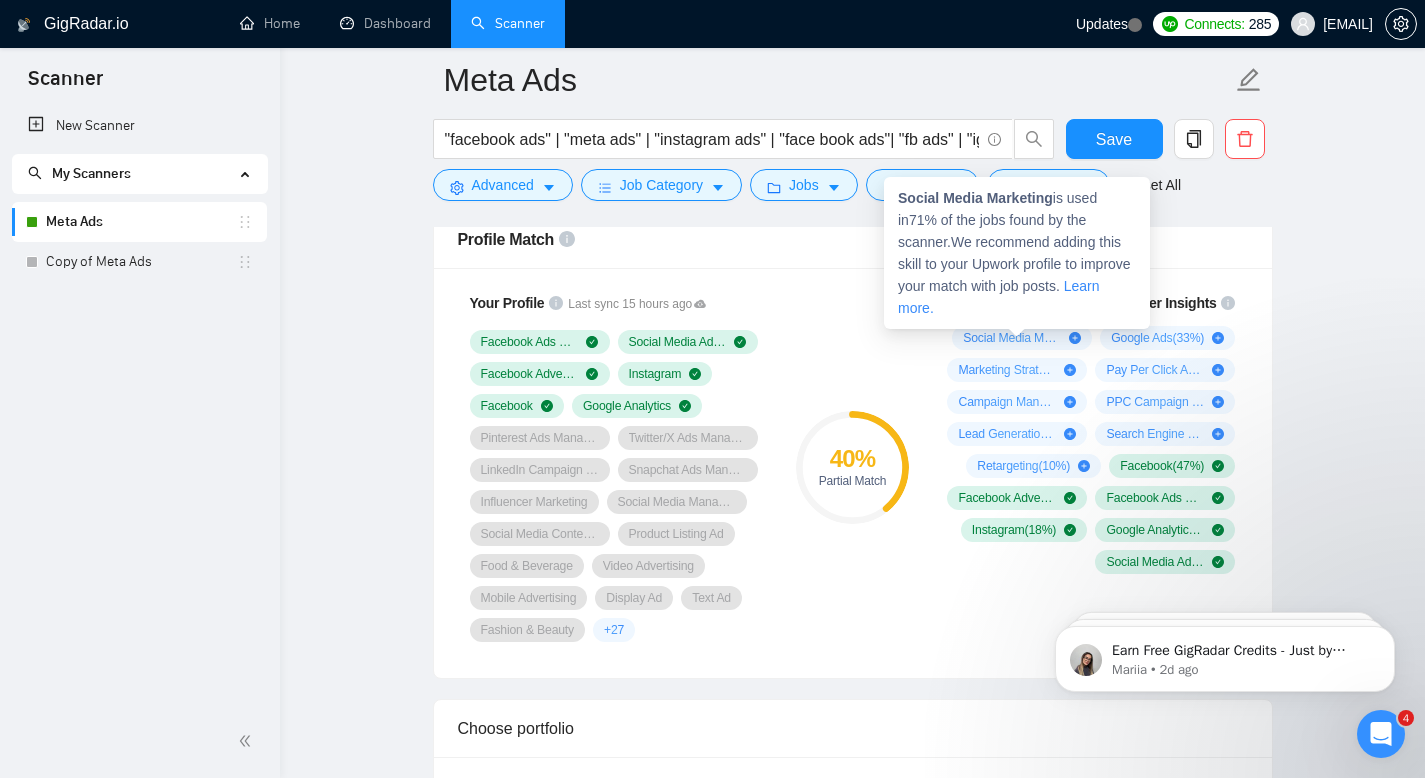 click 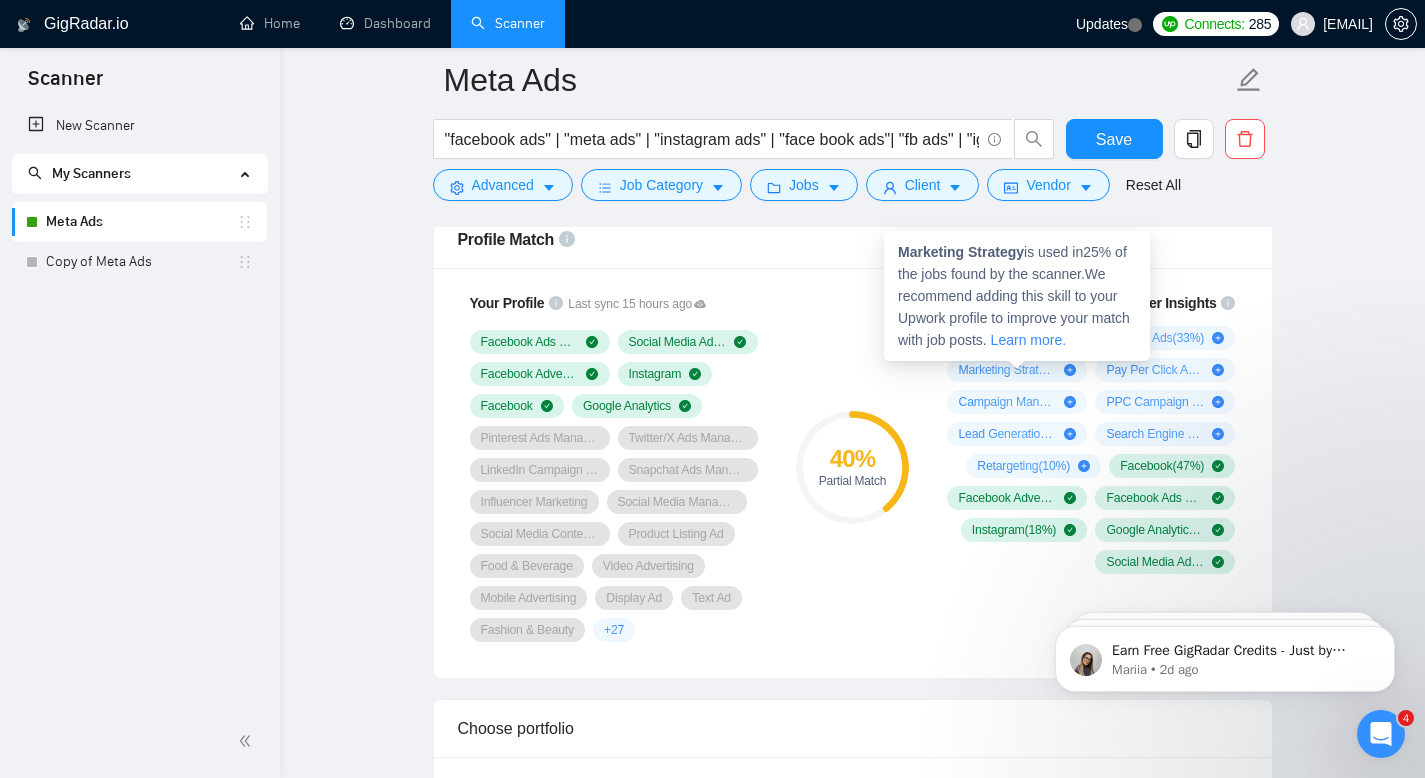 click 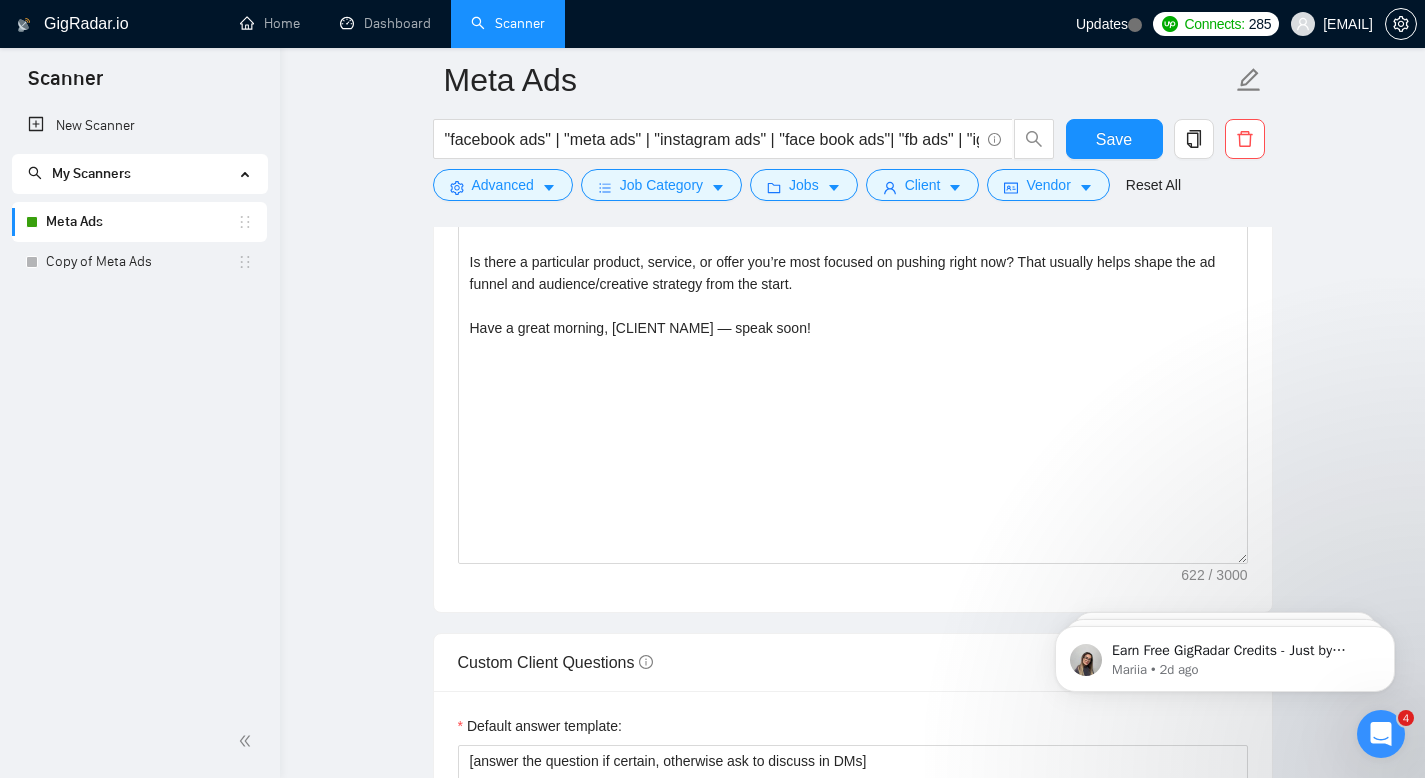scroll, scrollTop: 2654, scrollLeft: 0, axis: vertical 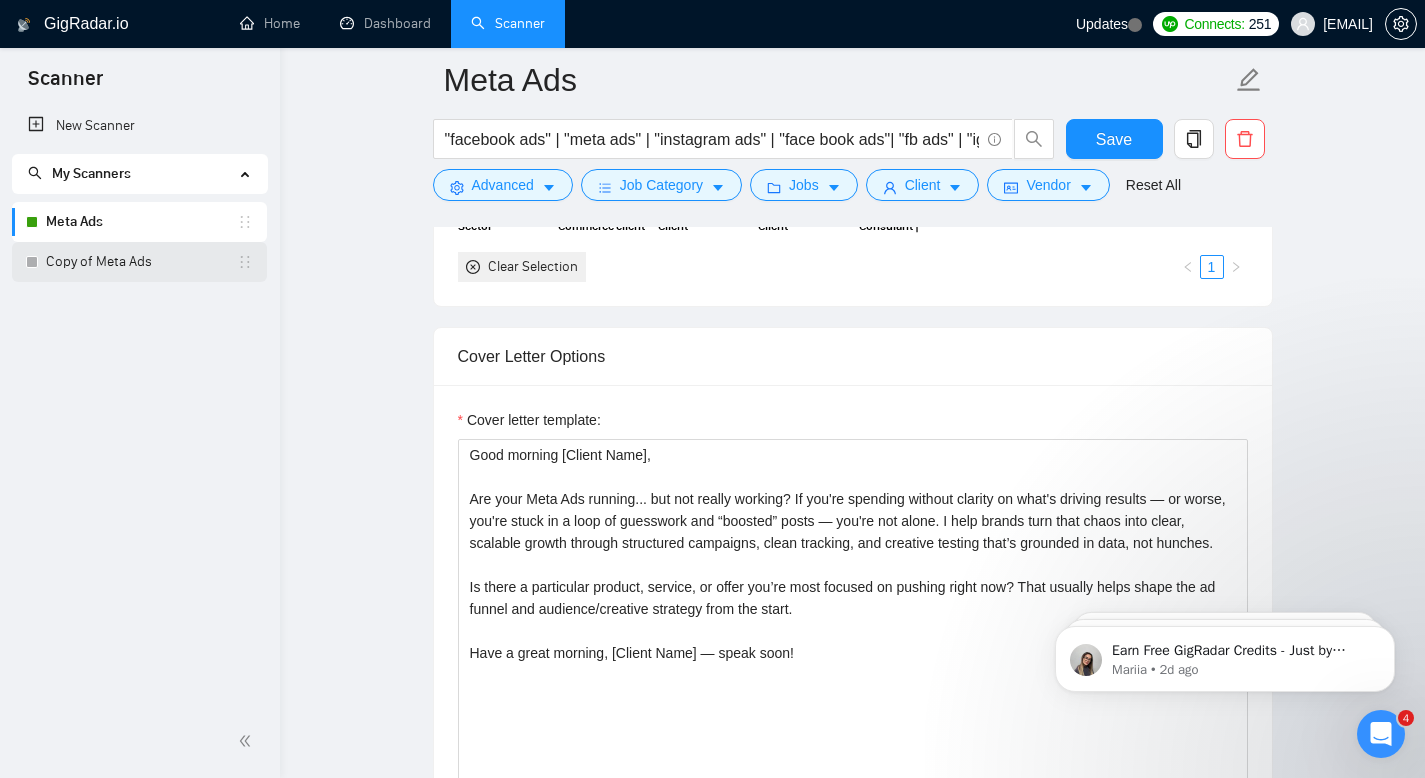 click on "Copy of Meta Ads" at bounding box center (141, 262) 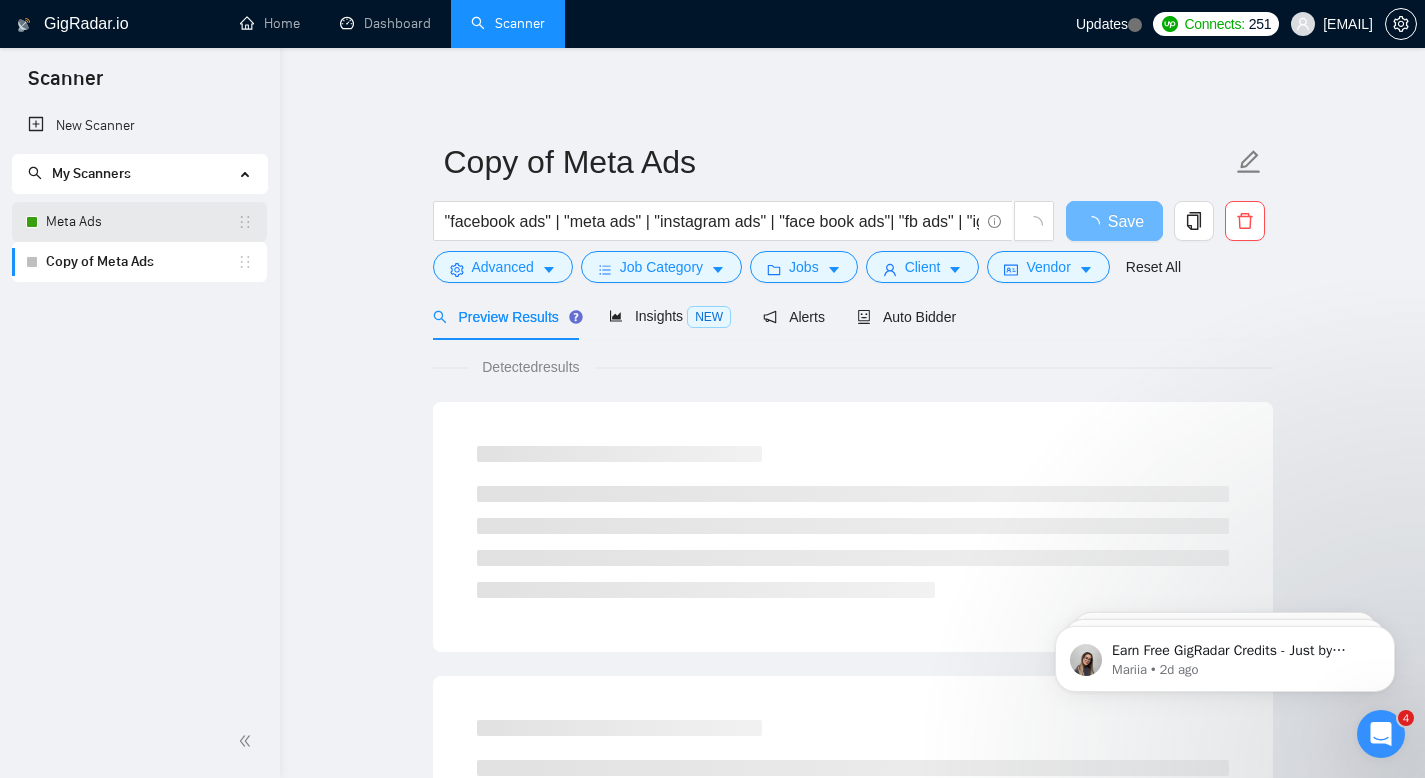 click on "Meta Ads" at bounding box center (141, 222) 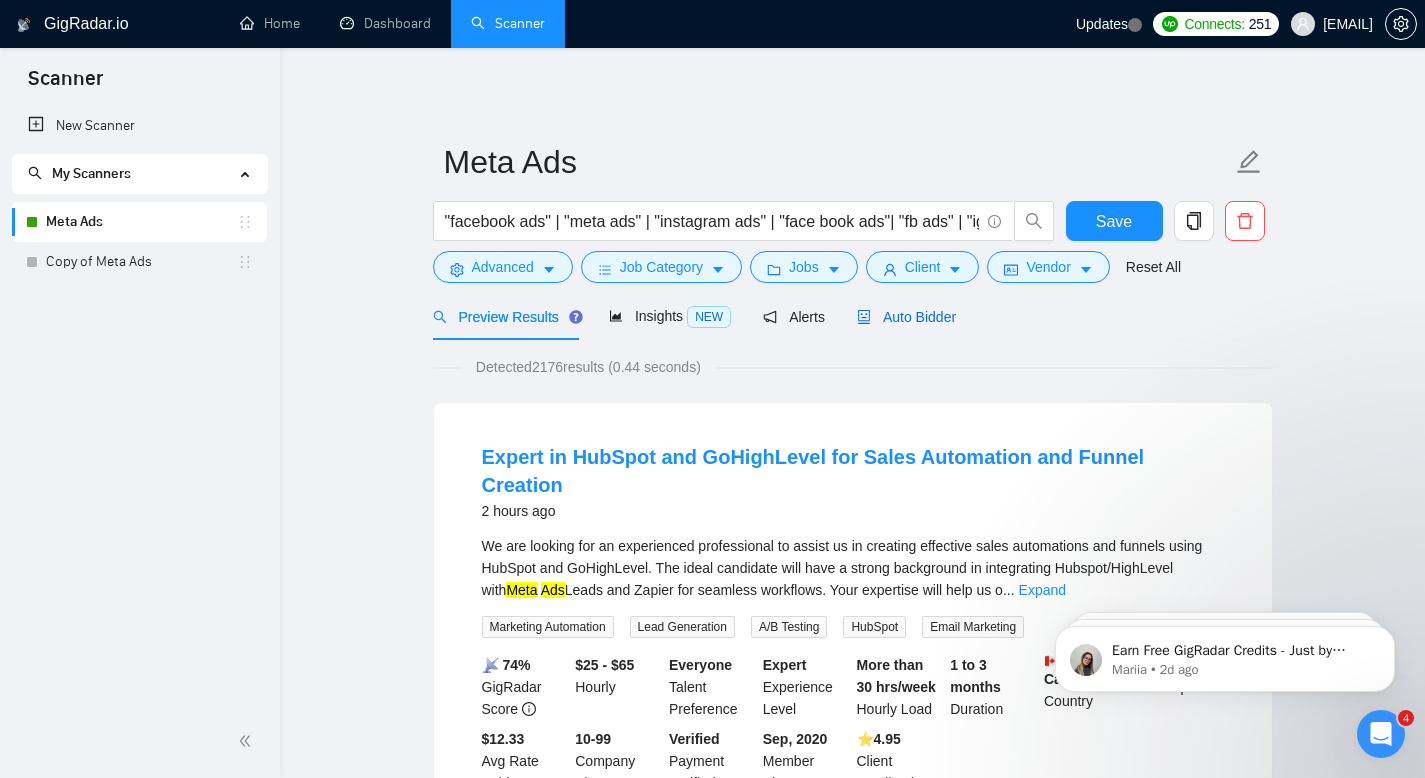 click on "Auto Bidder" at bounding box center [906, 317] 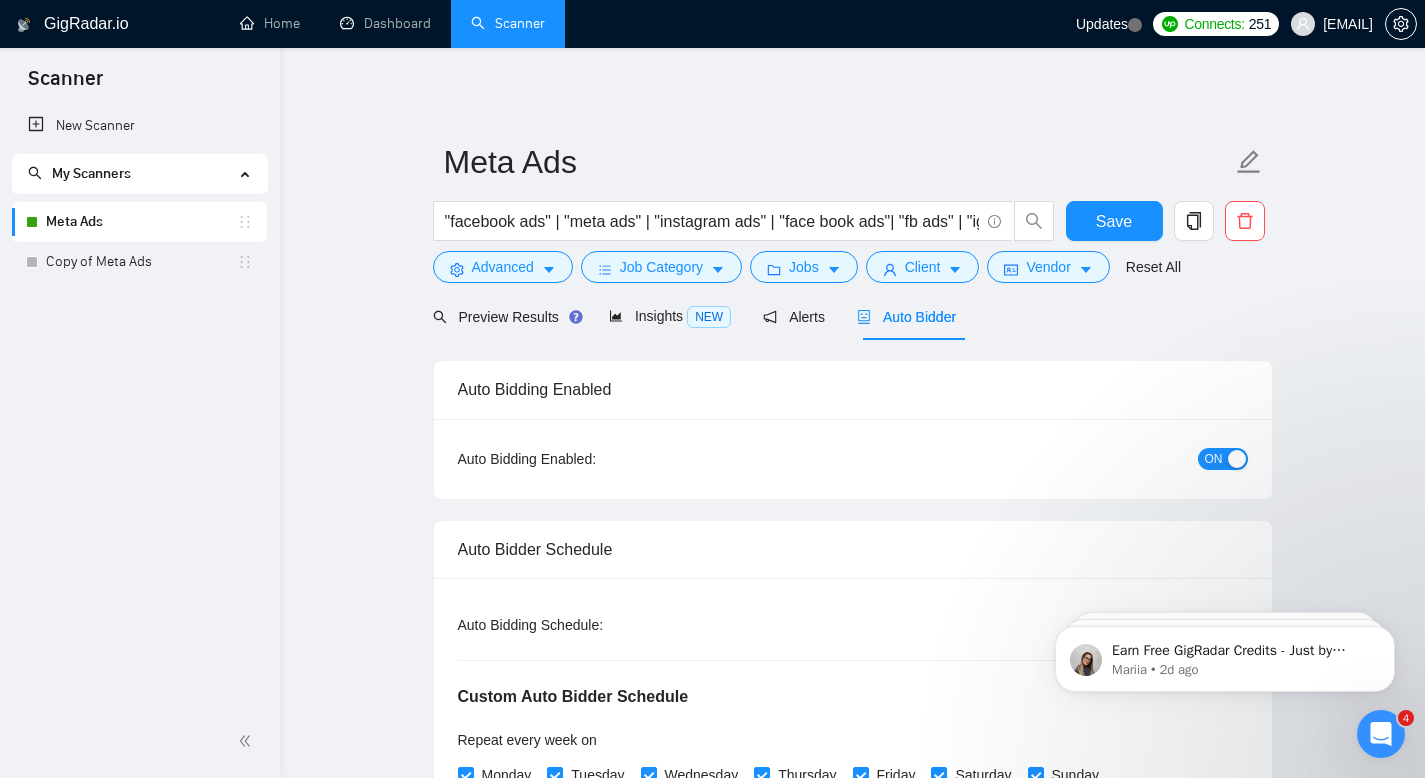 type 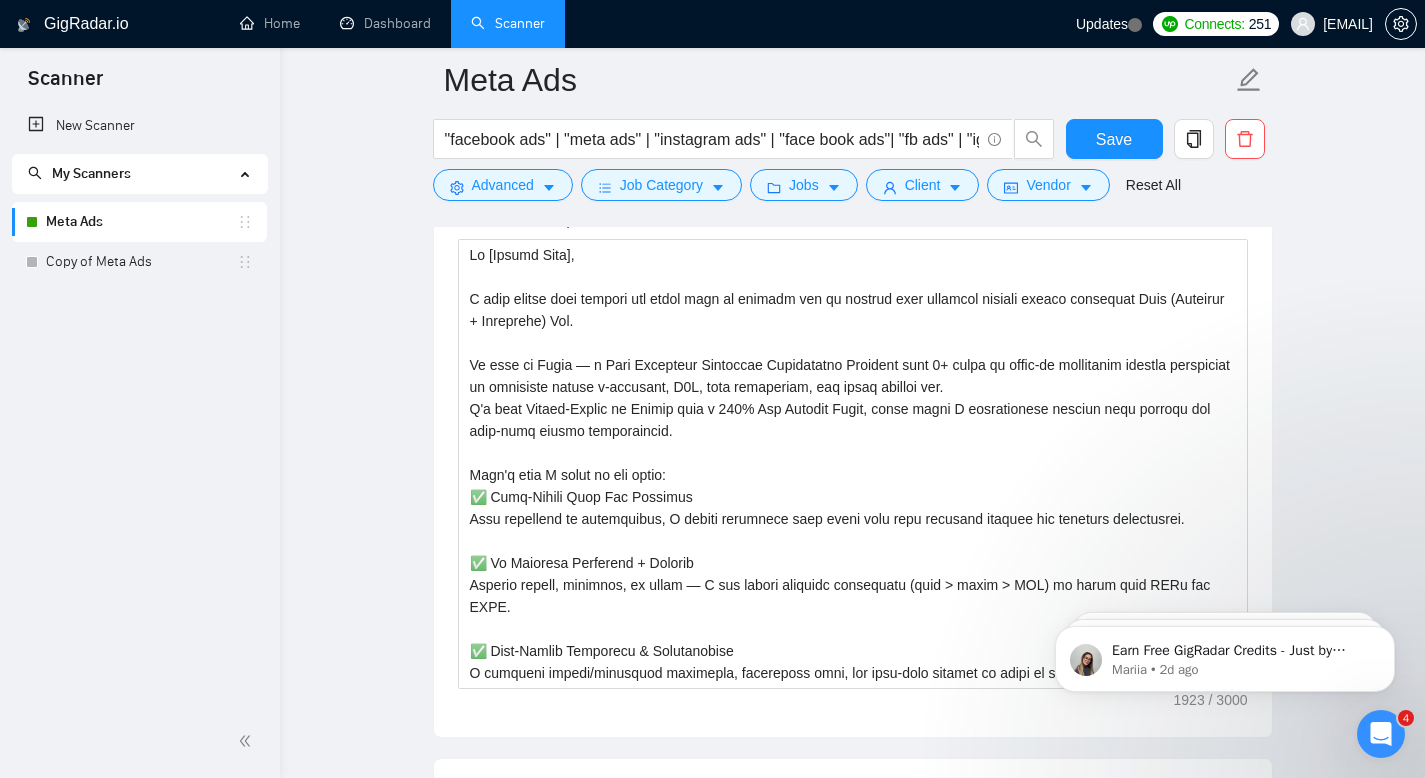 scroll, scrollTop: 2527, scrollLeft: 0, axis: vertical 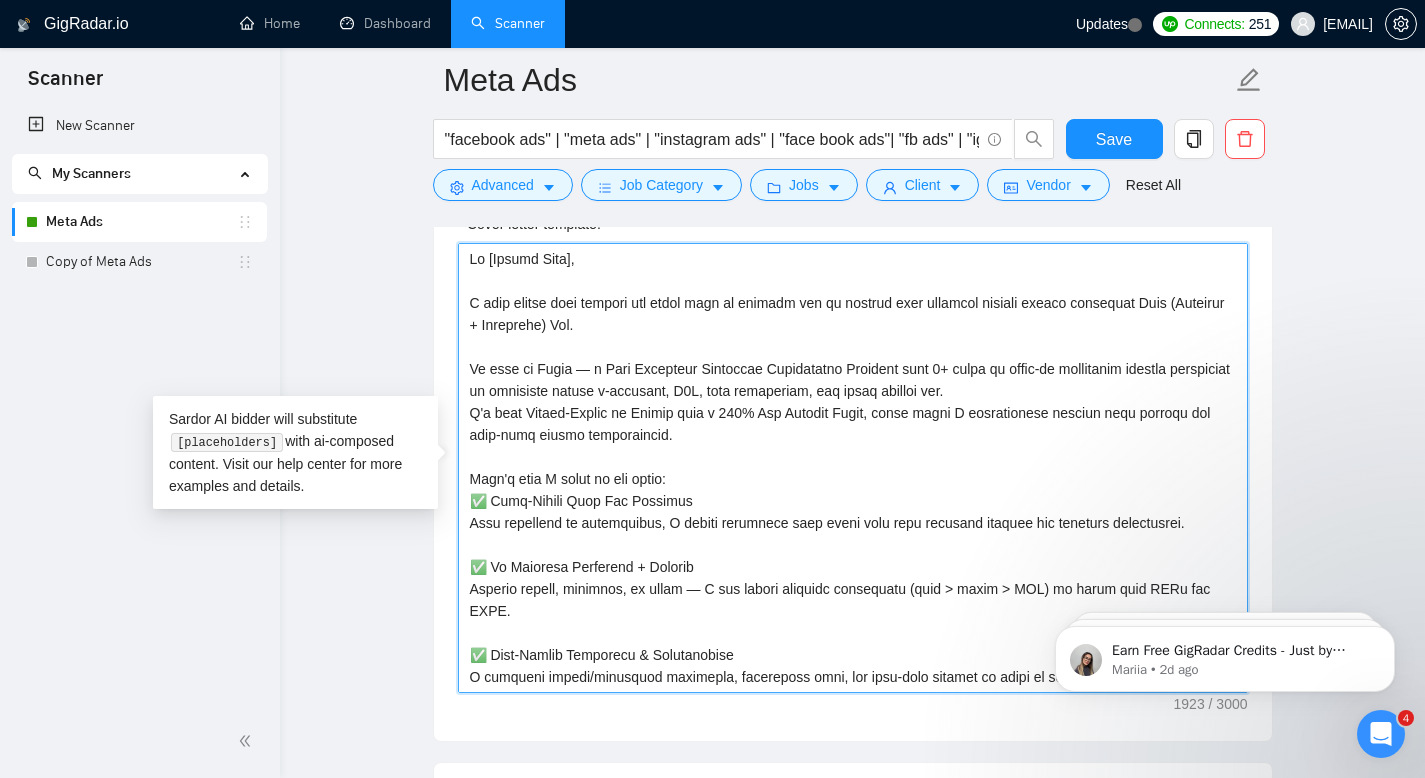 drag, startPoint x: 1003, startPoint y: 414, endPoint x: 1082, endPoint y: 416, distance: 79.025314 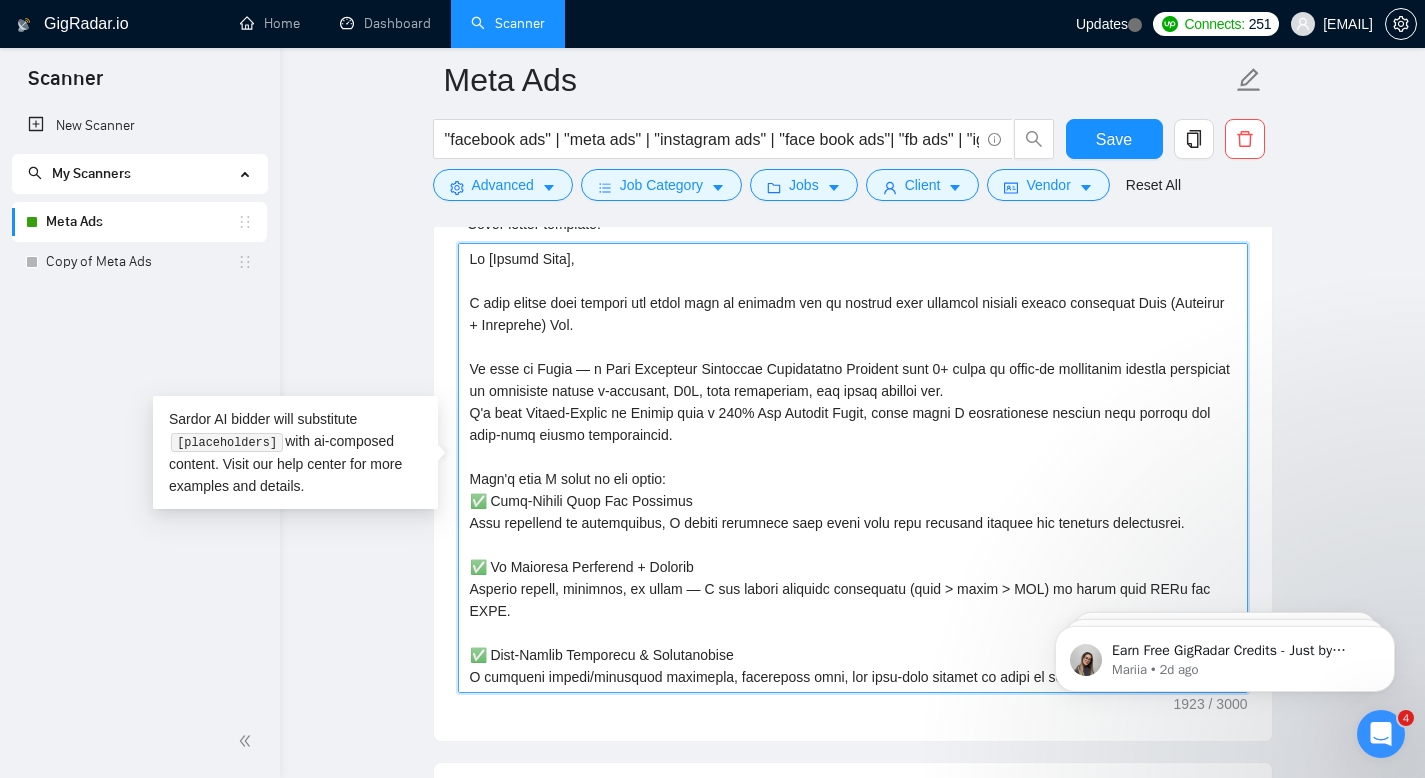 click on "Cover letter template:" at bounding box center [853, 468] 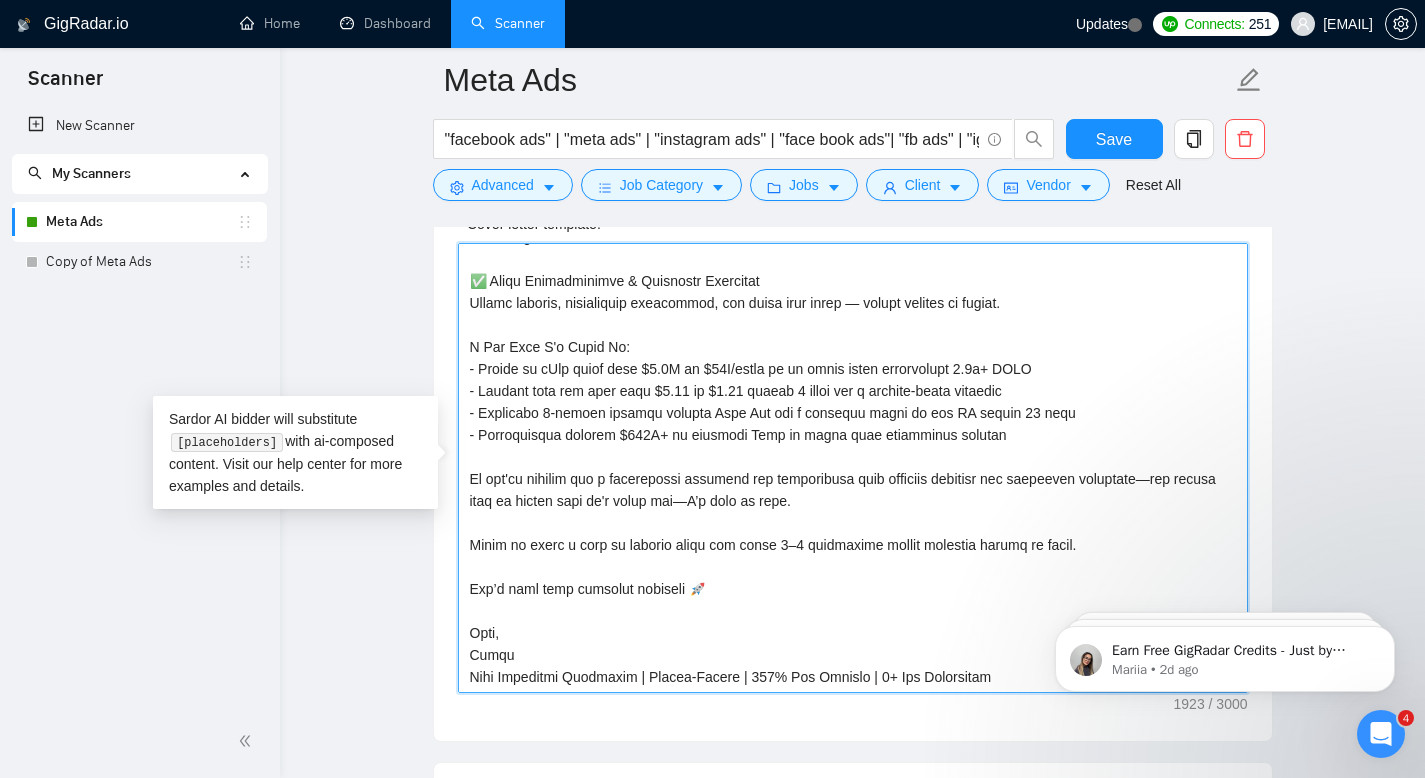 scroll, scrollTop: 506, scrollLeft: 0, axis: vertical 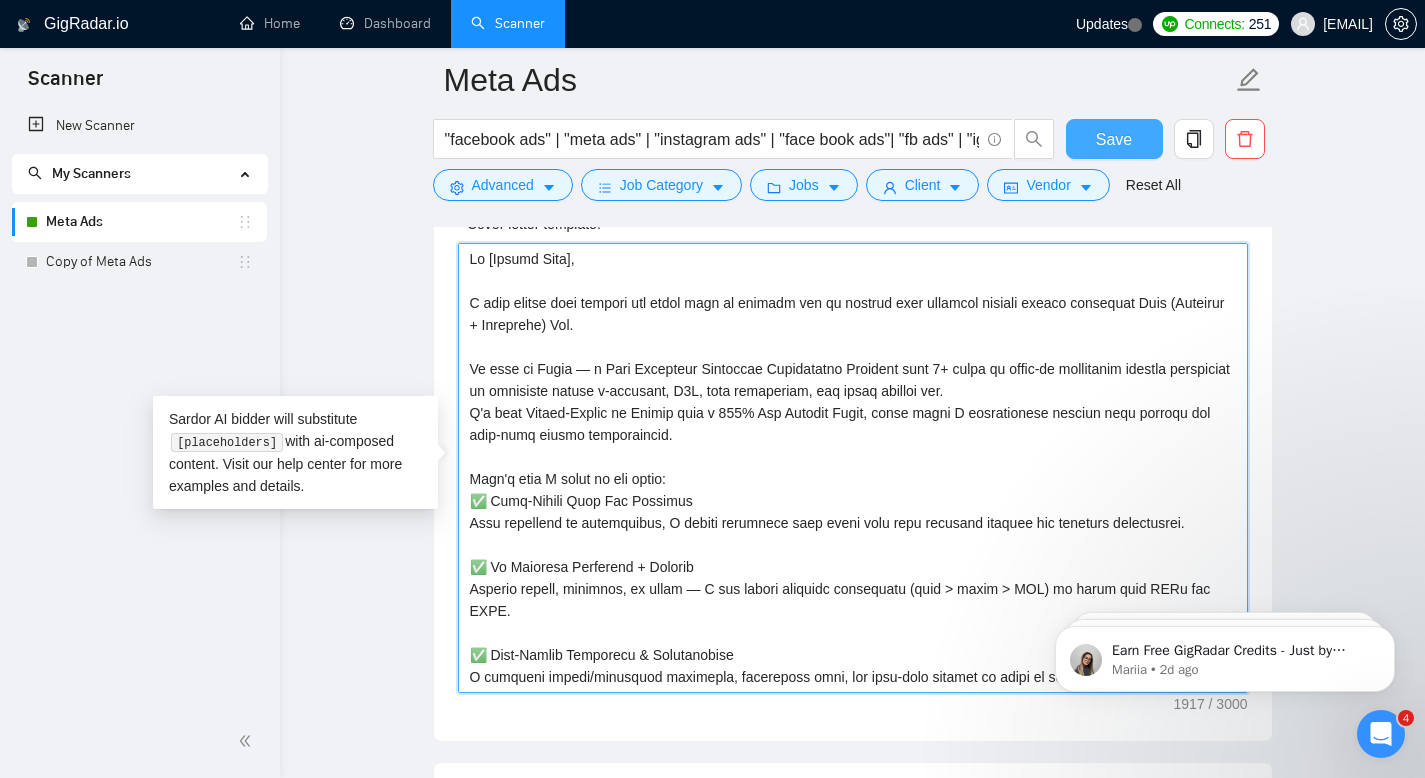 type on "Hi [Client Name],
I came across your project and would love to support you in scaling your business through highly optimized Meta (Facebook + Instagram) Ads.
My name is Manav — a Meta Blueprint Certified Performance Marketer with 7+ years of hands-on experience running profitable ad campaigns across e-commerce, B2B, lead generation, and local service ads.
I'm also Expert-Vetted on Upwork with a 100% Job Success Score, which means I consistently deliver real results and long-term client satisfaction.
Here's what I bring to the table:
✅ Full-Funnel Paid Ads Strategy
From awareness to retargeting, I design campaigns that align with your customer journey and maximize conversions.
✅ Ad Creative Direction + Testing
Whether static, carousel, or video — I use tested creative frameworks (hook > value > CTA) to drive high CTRs and ROAS.
✅ Data-Driven Targeting & Optimization
I leverage custom/lookalike audiences, behavioral data, and real-time testing to bring in the right customers at the right cost.
✅ Clear ..." 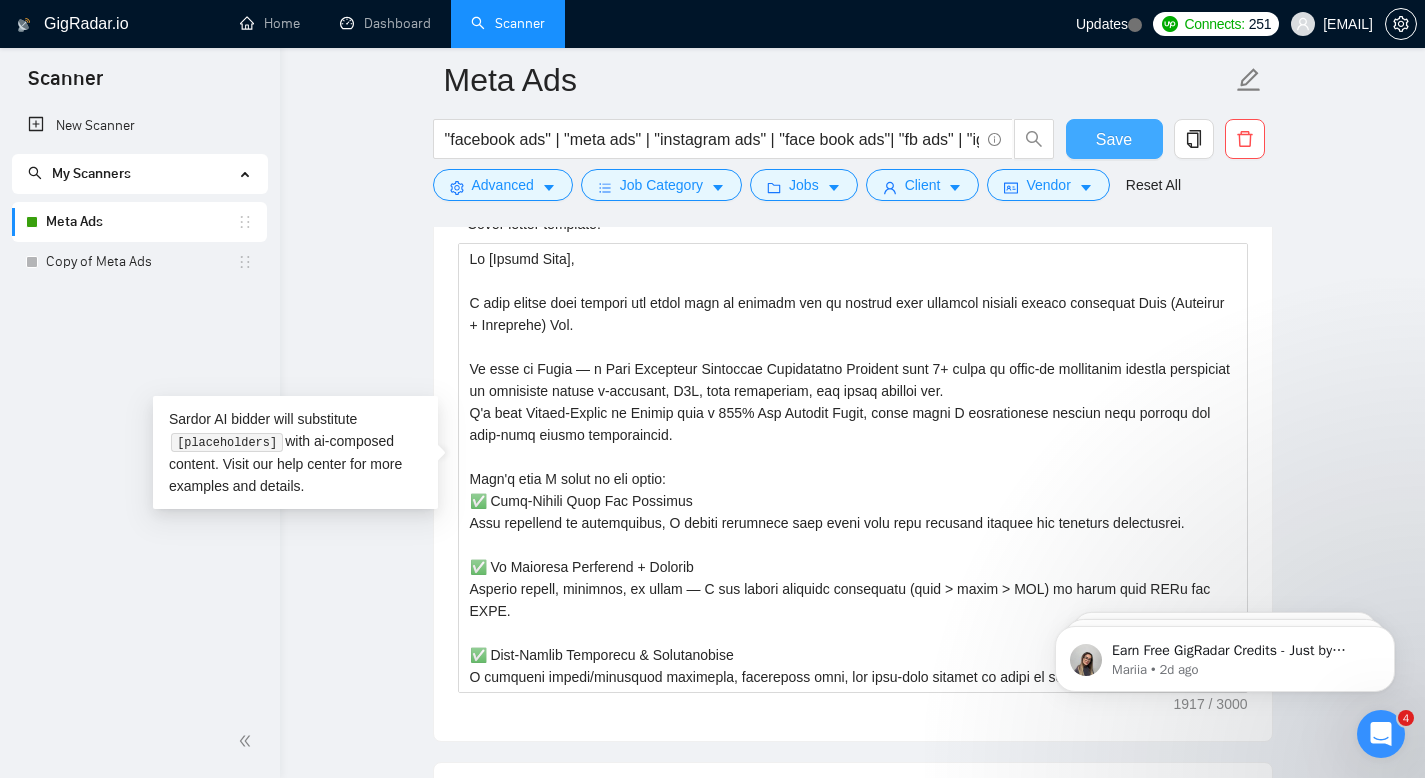 click on "Save" at bounding box center [1114, 139] 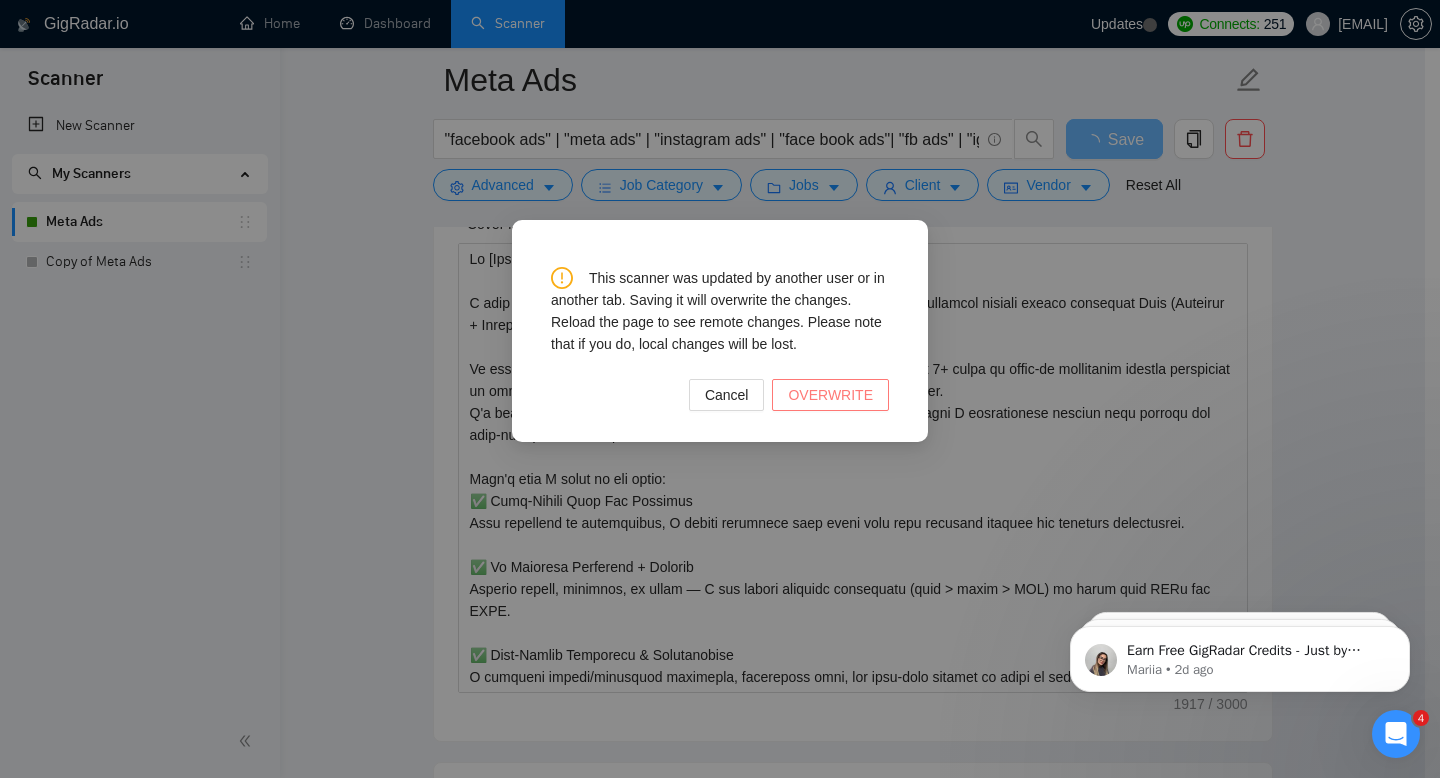 click on "OVERWRITE" at bounding box center [830, 395] 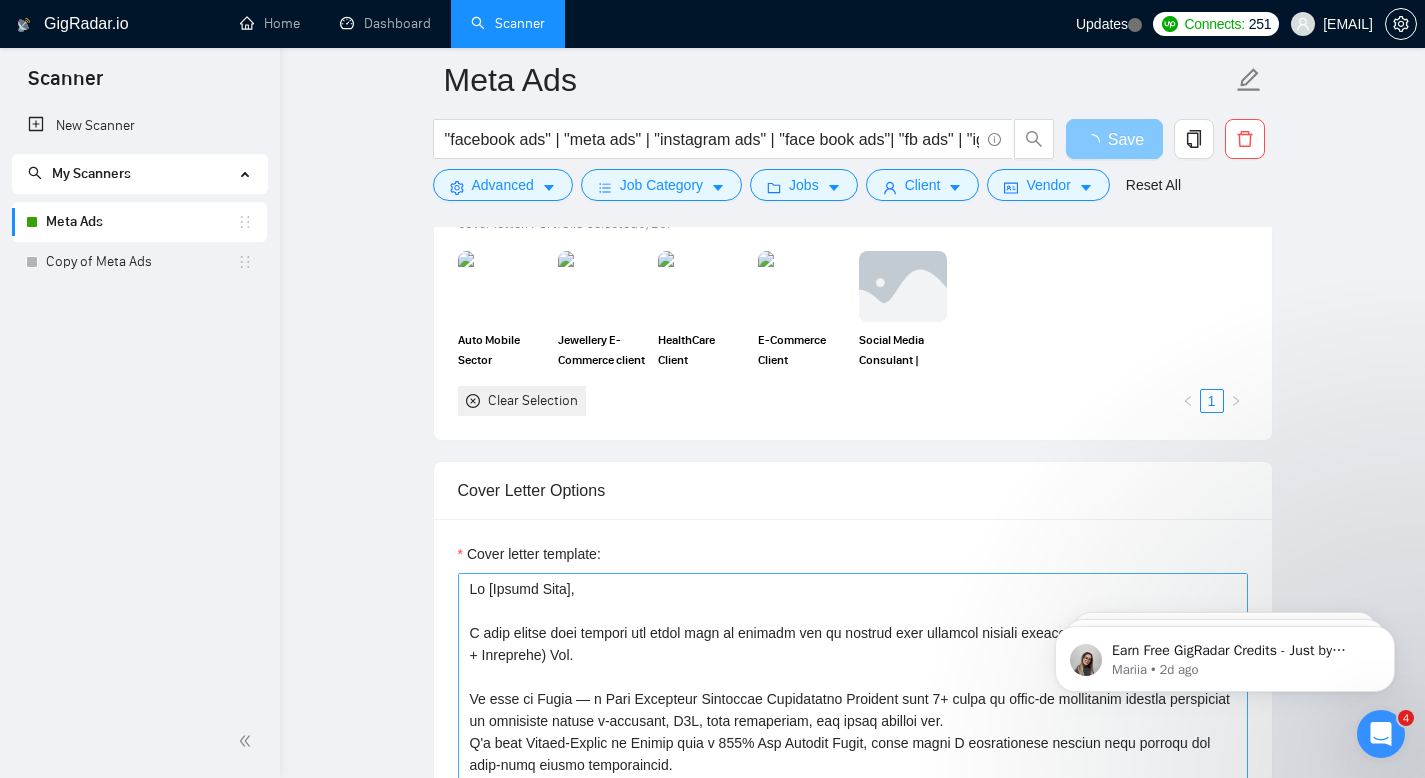 scroll, scrollTop: 2196, scrollLeft: 0, axis: vertical 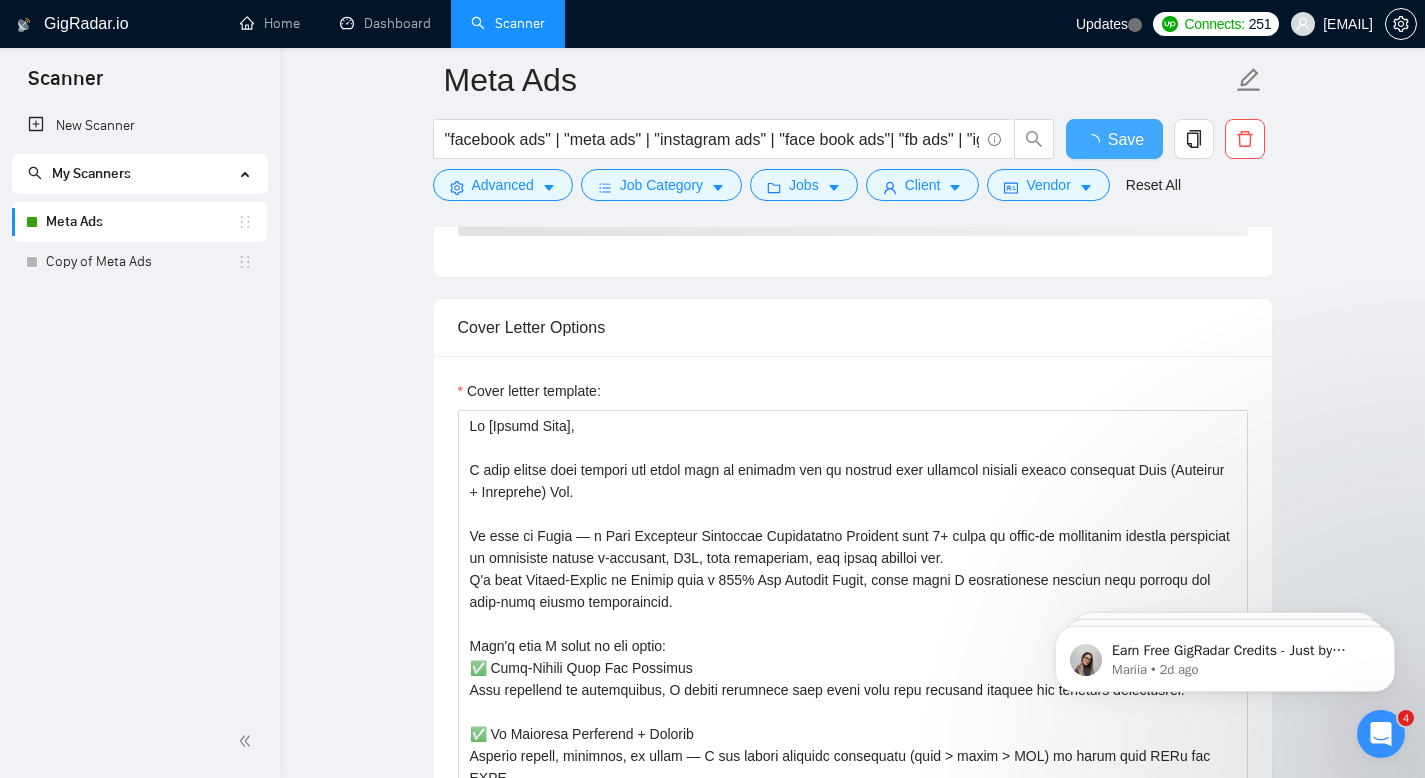 type 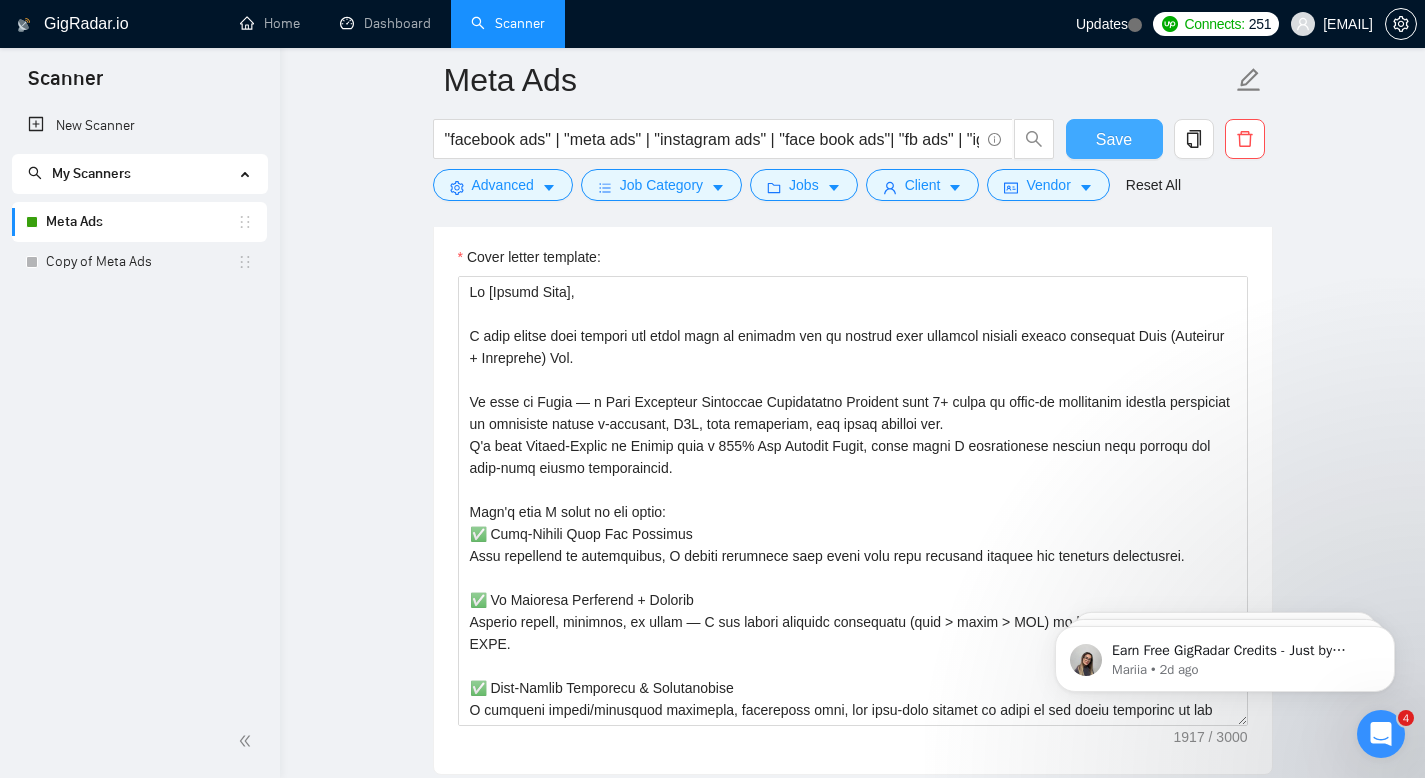 scroll, scrollTop: 2500, scrollLeft: 0, axis: vertical 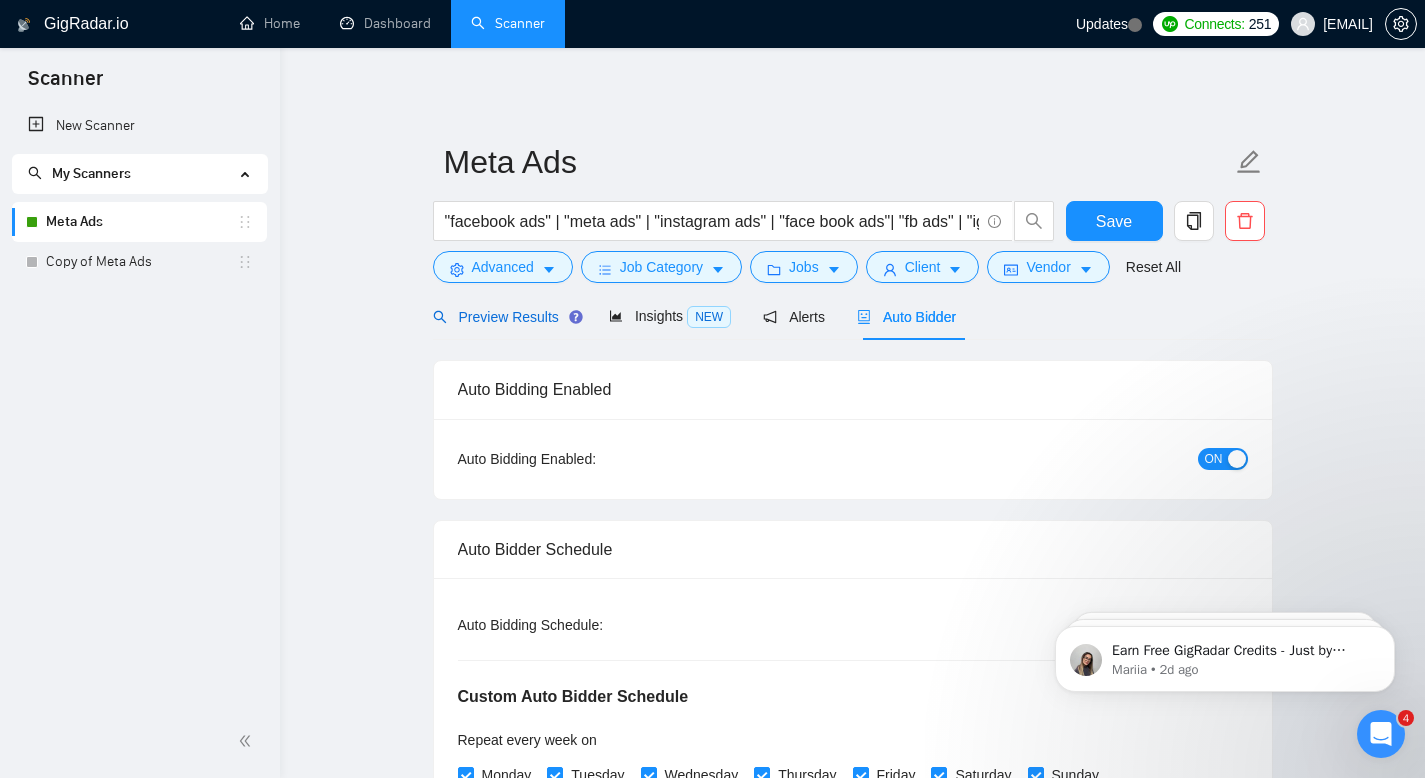 click on "Preview Results" at bounding box center (505, 317) 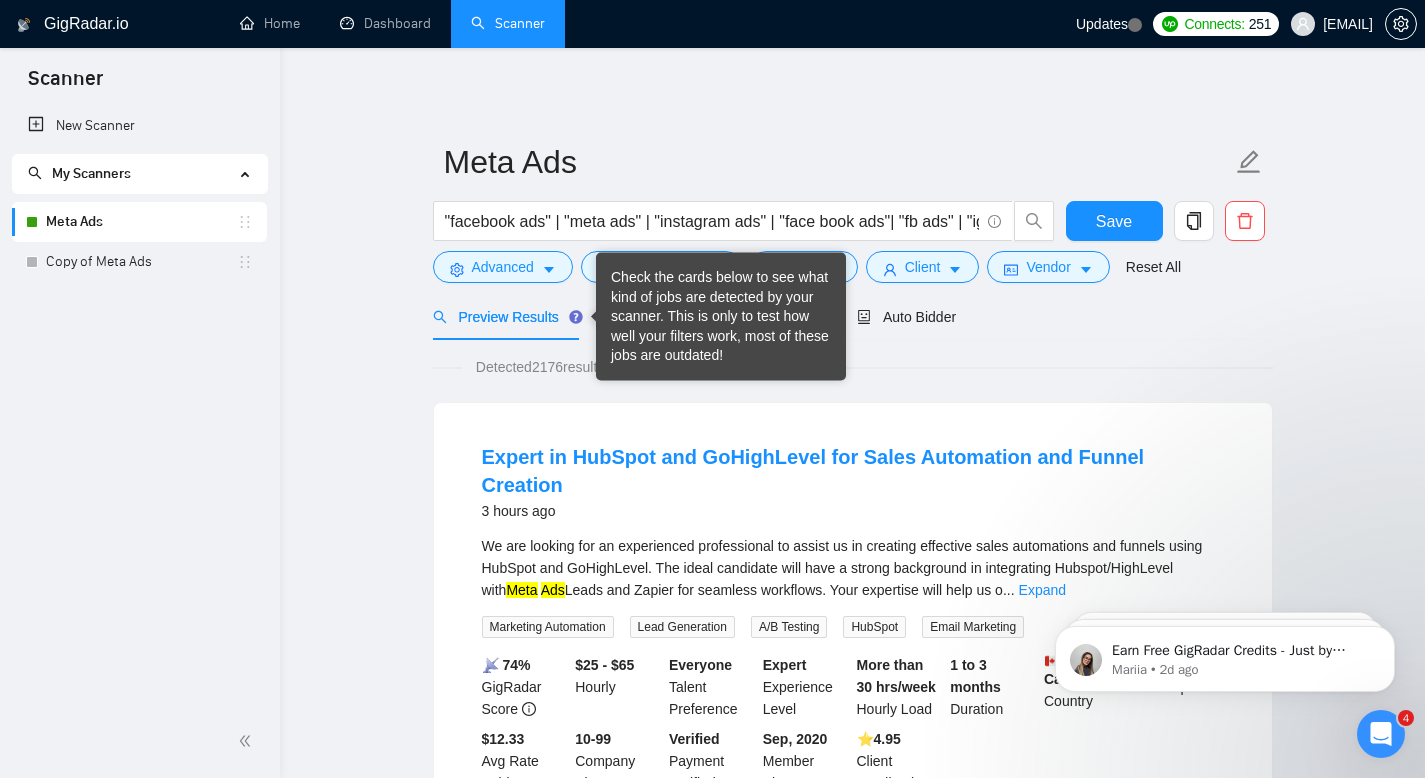 click on "Check the cards below to see what kind of jobs are detected by your scanner. This is only to test how well your filters work, most of these jobs are outdated!" at bounding box center (721, 317) 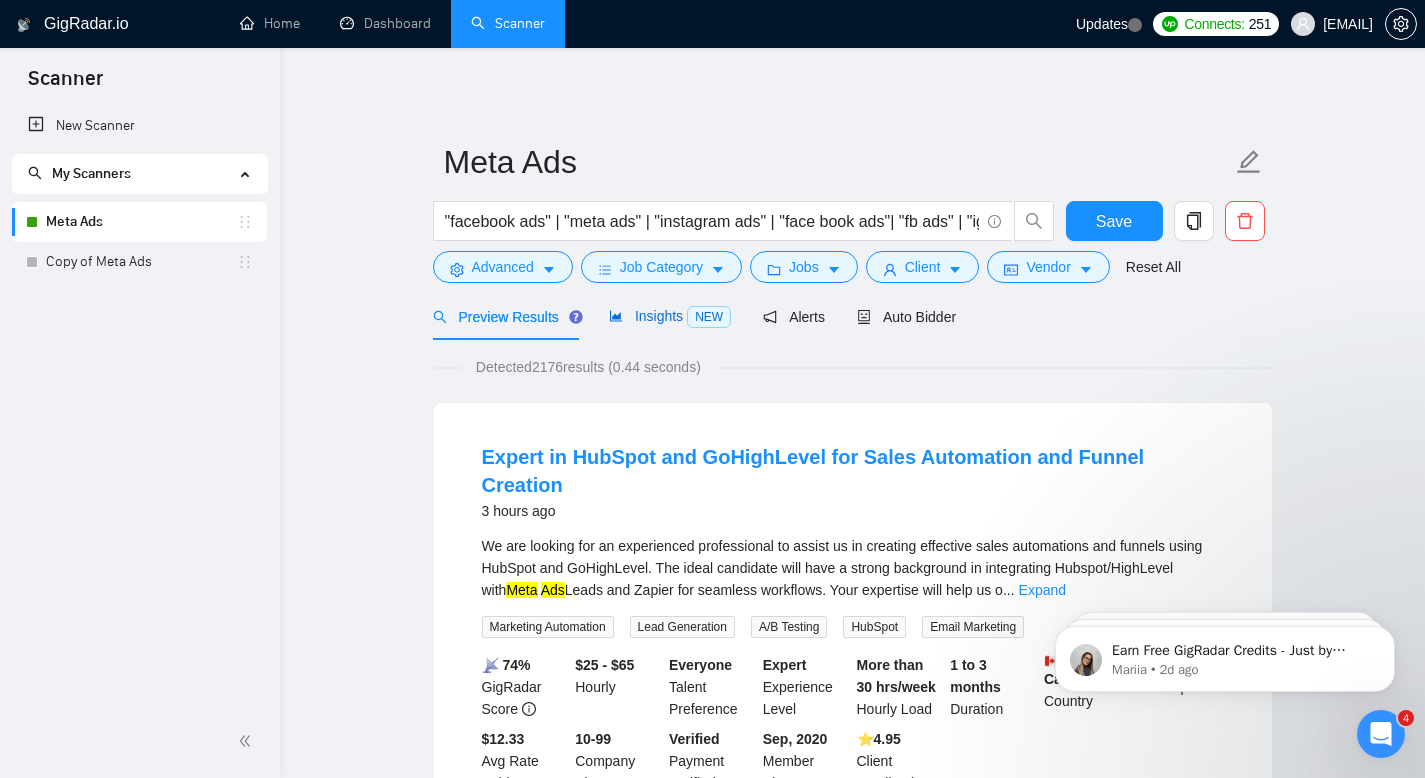 click 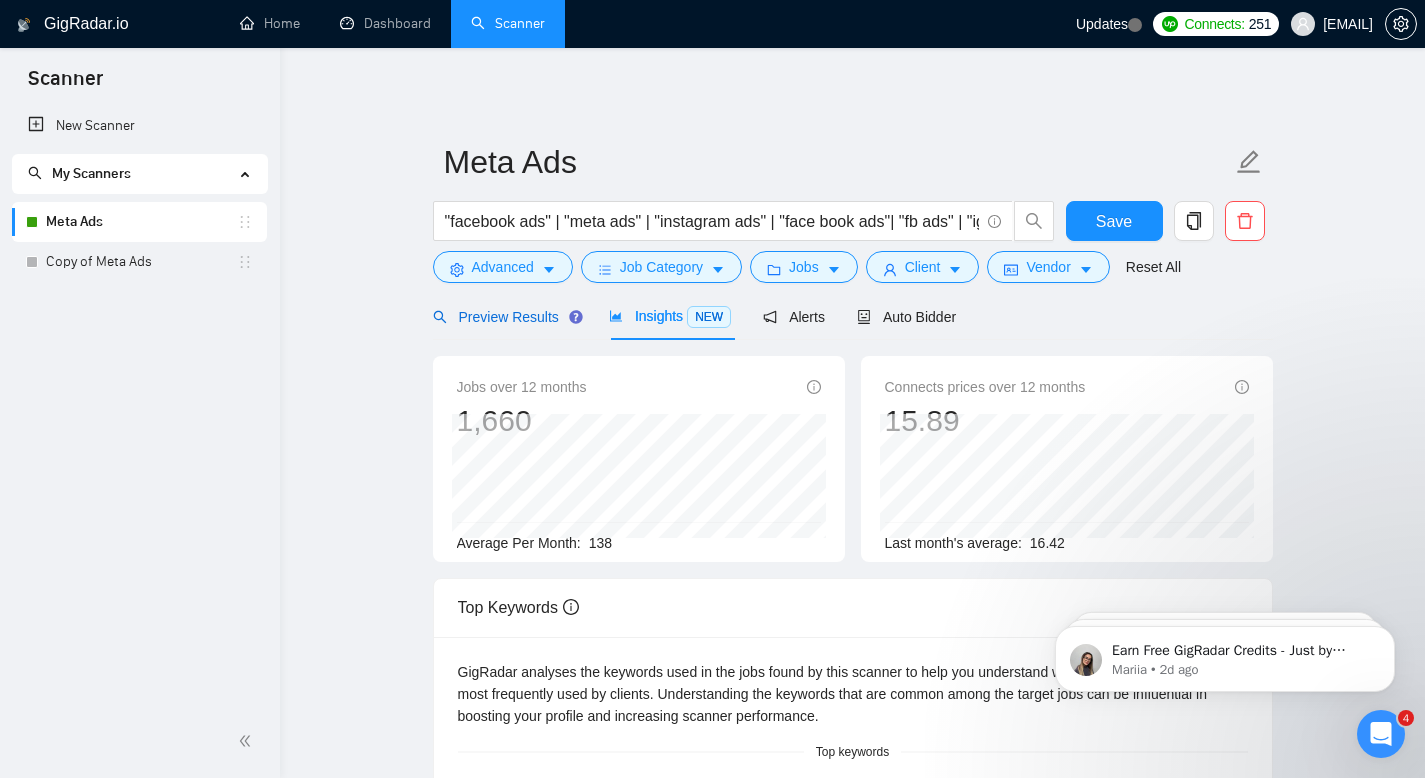 click on "Preview Results" at bounding box center (505, 317) 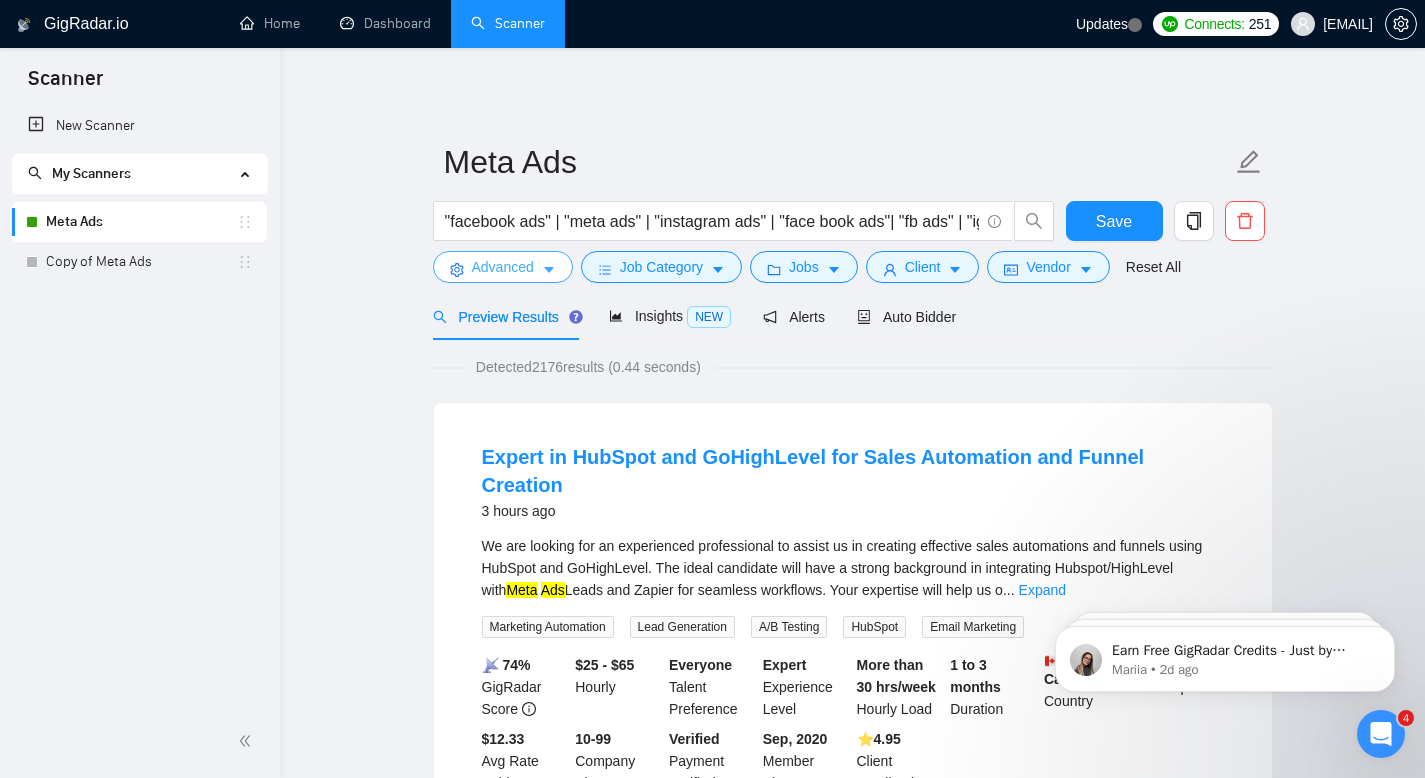 click on "Advanced" at bounding box center (503, 267) 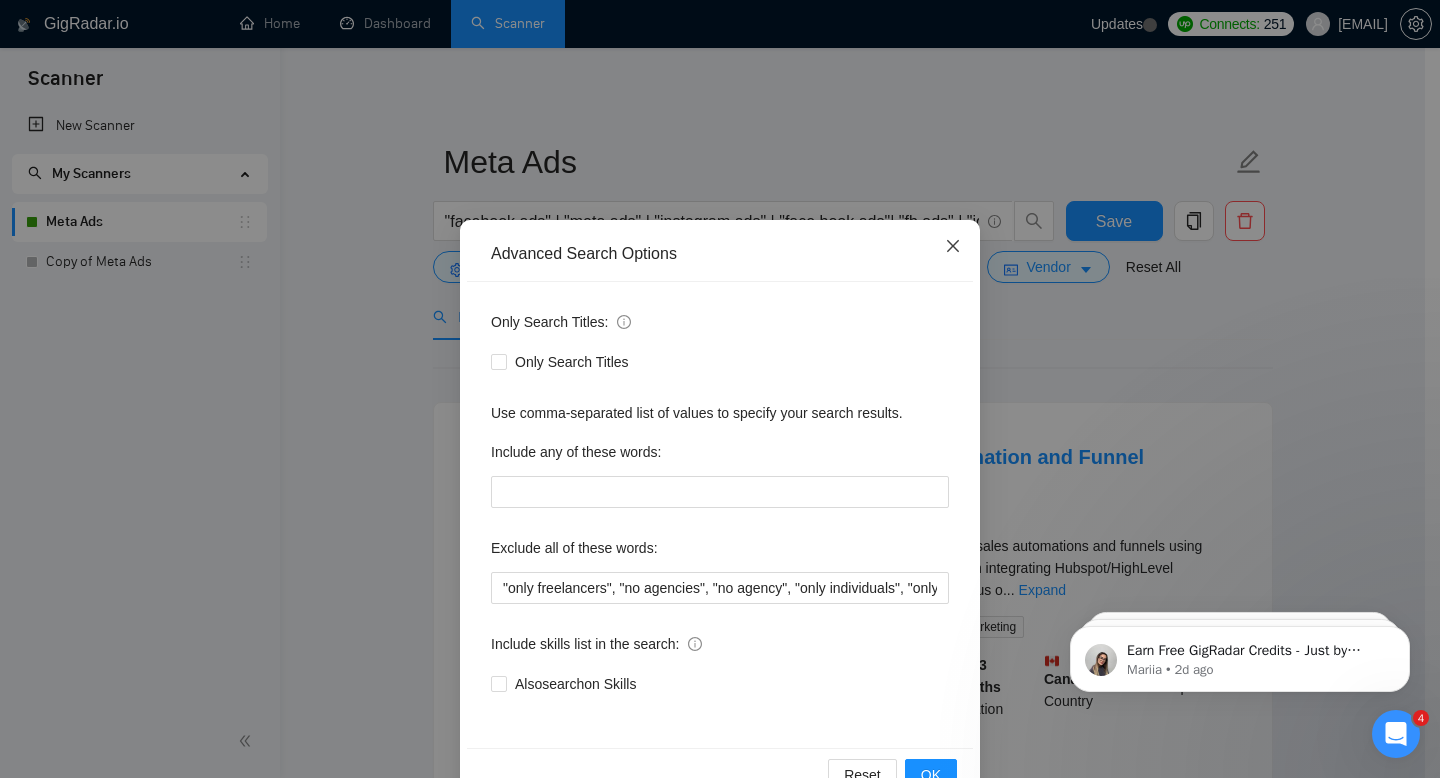 click 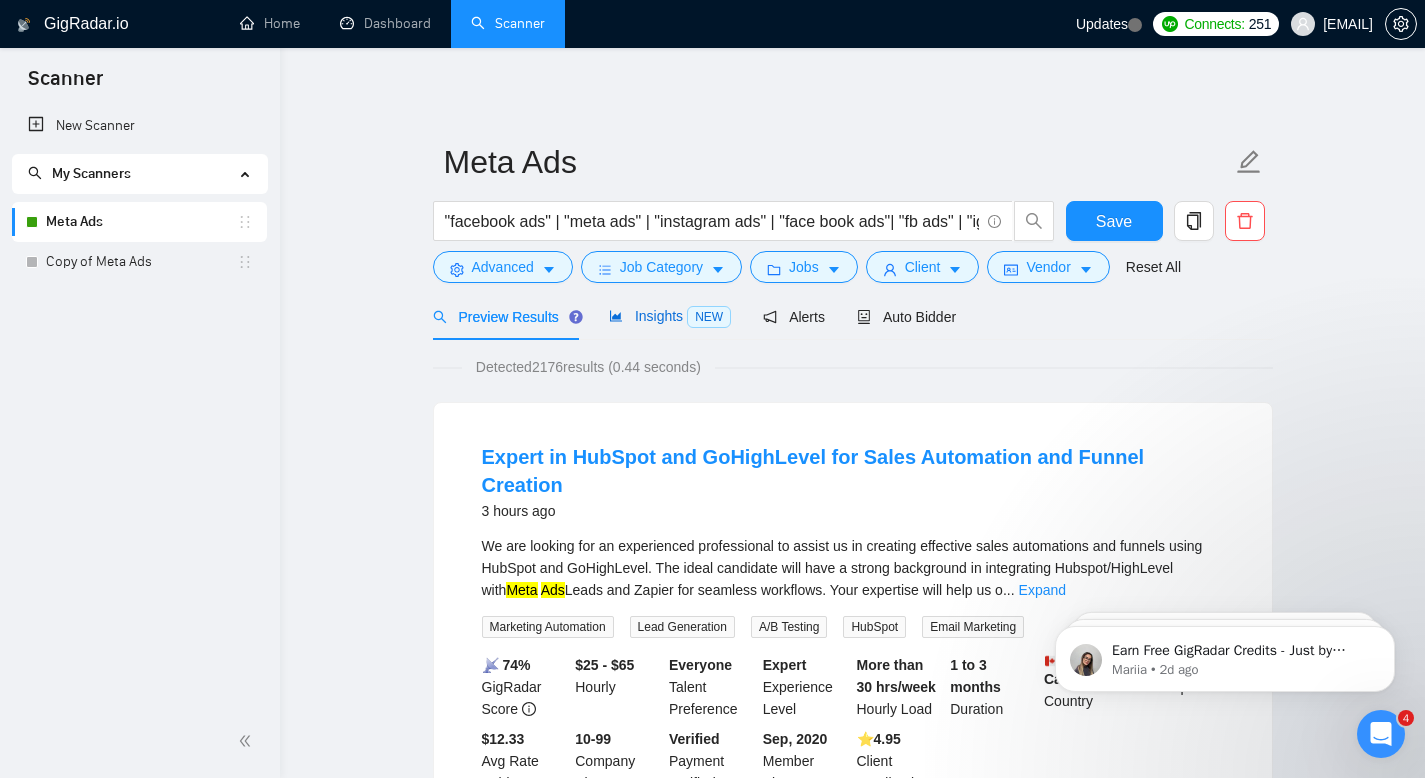 click on "Insights NEW" at bounding box center [670, 316] 